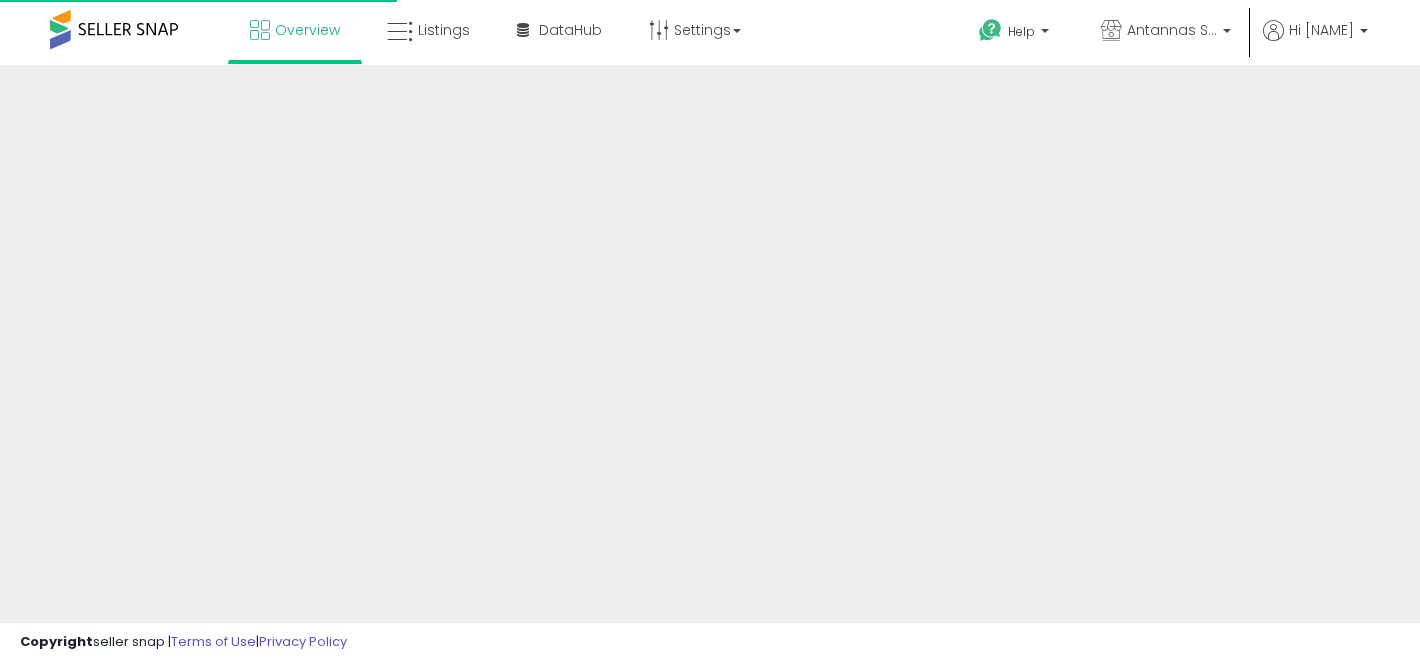 scroll, scrollTop: 0, scrollLeft: 0, axis: both 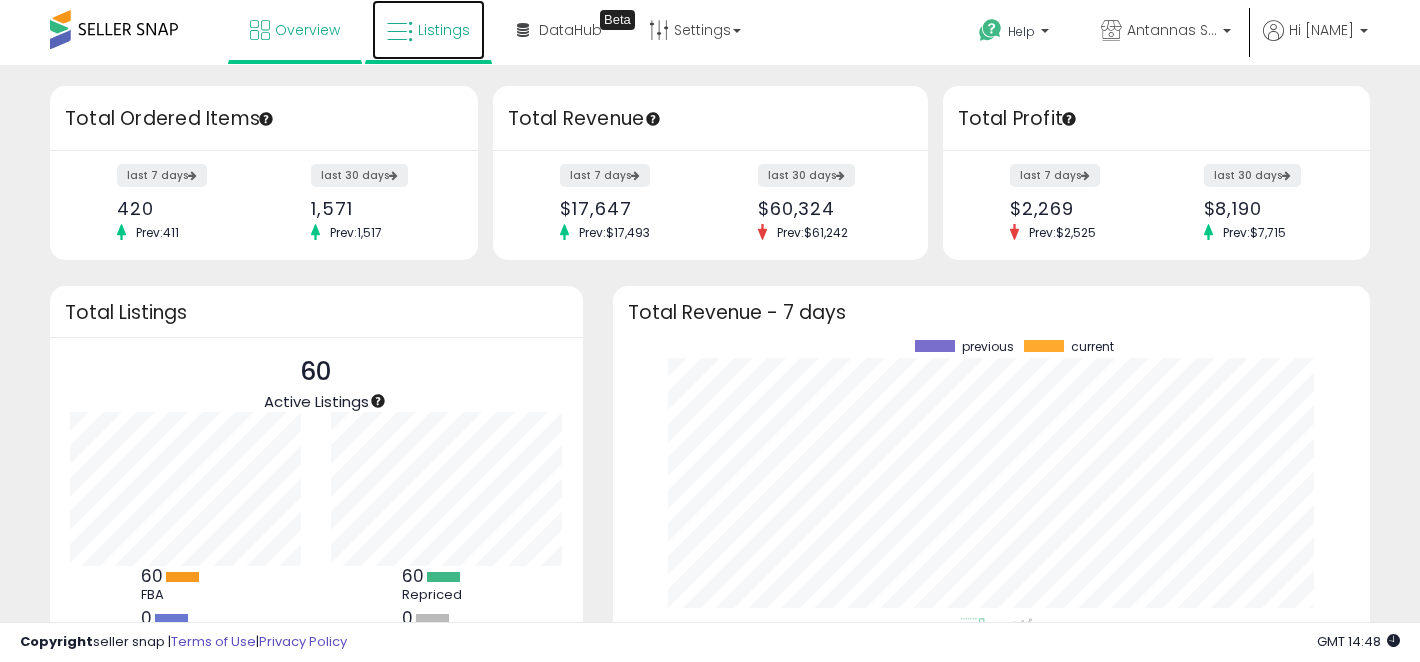 click on "Listings" at bounding box center [444, 30] 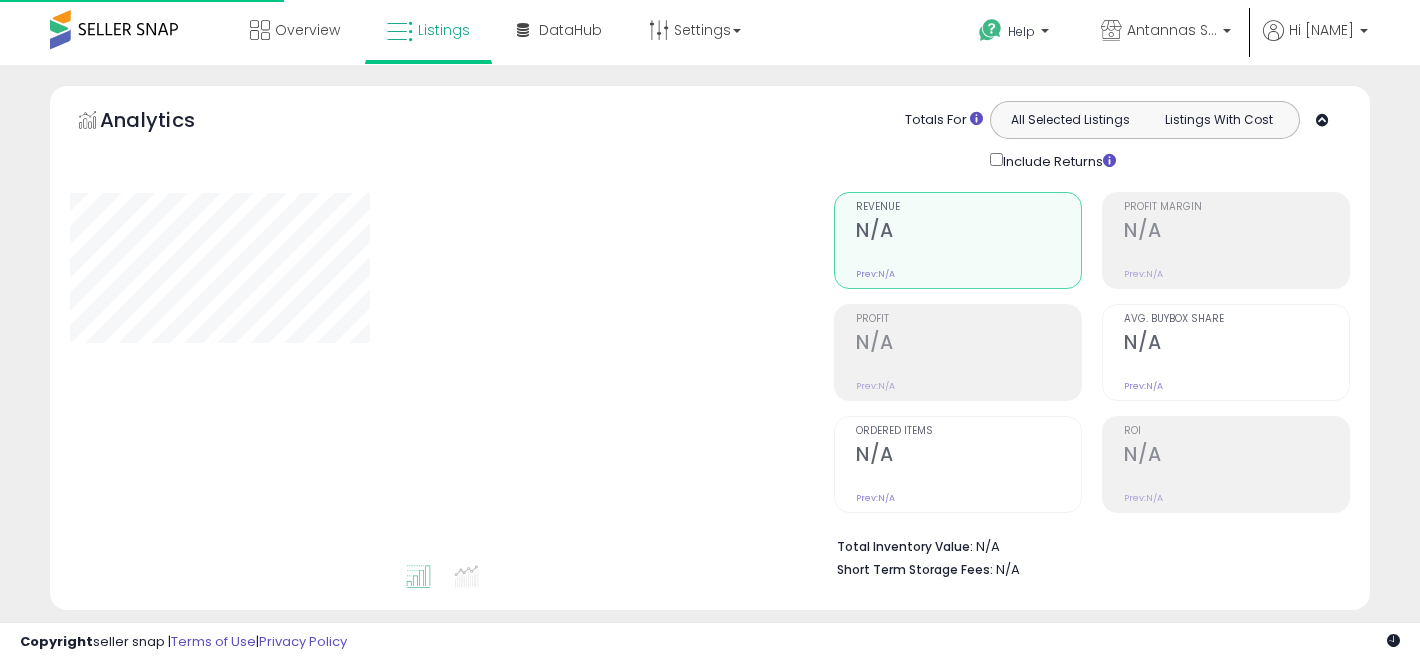 scroll, scrollTop: 0, scrollLeft: 0, axis: both 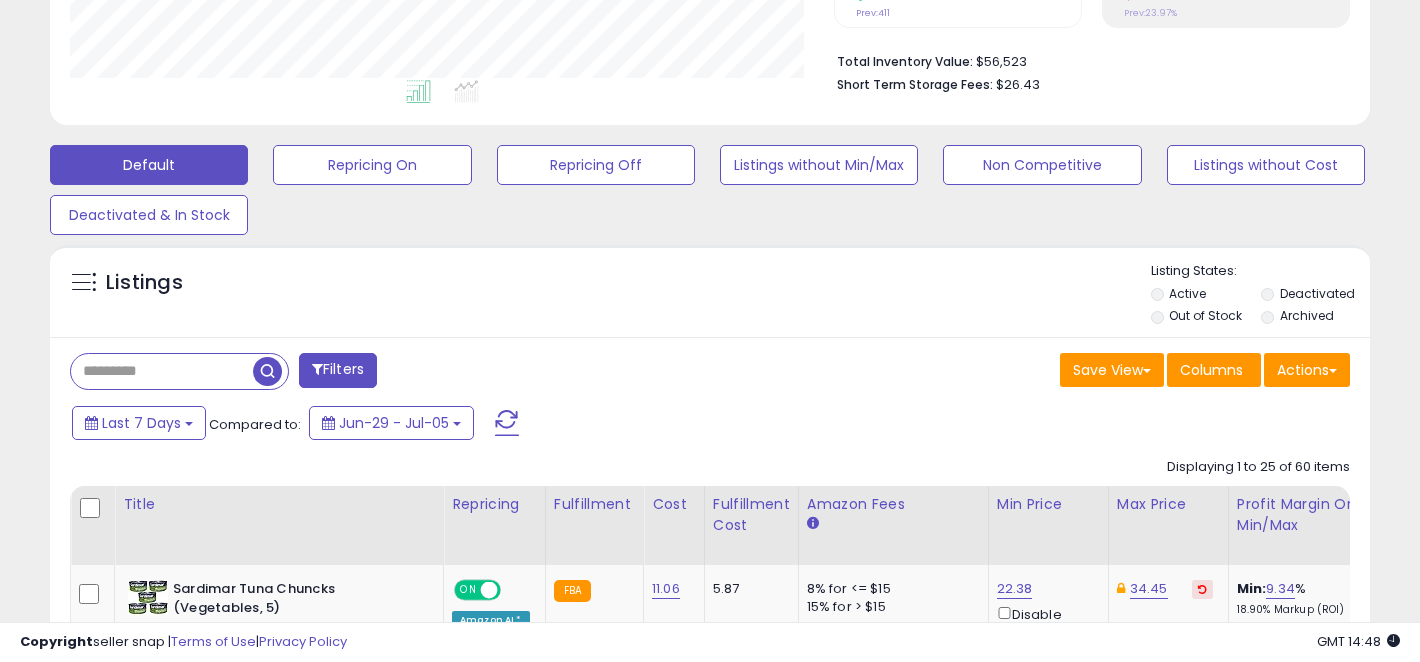 click at bounding box center (162, 371) 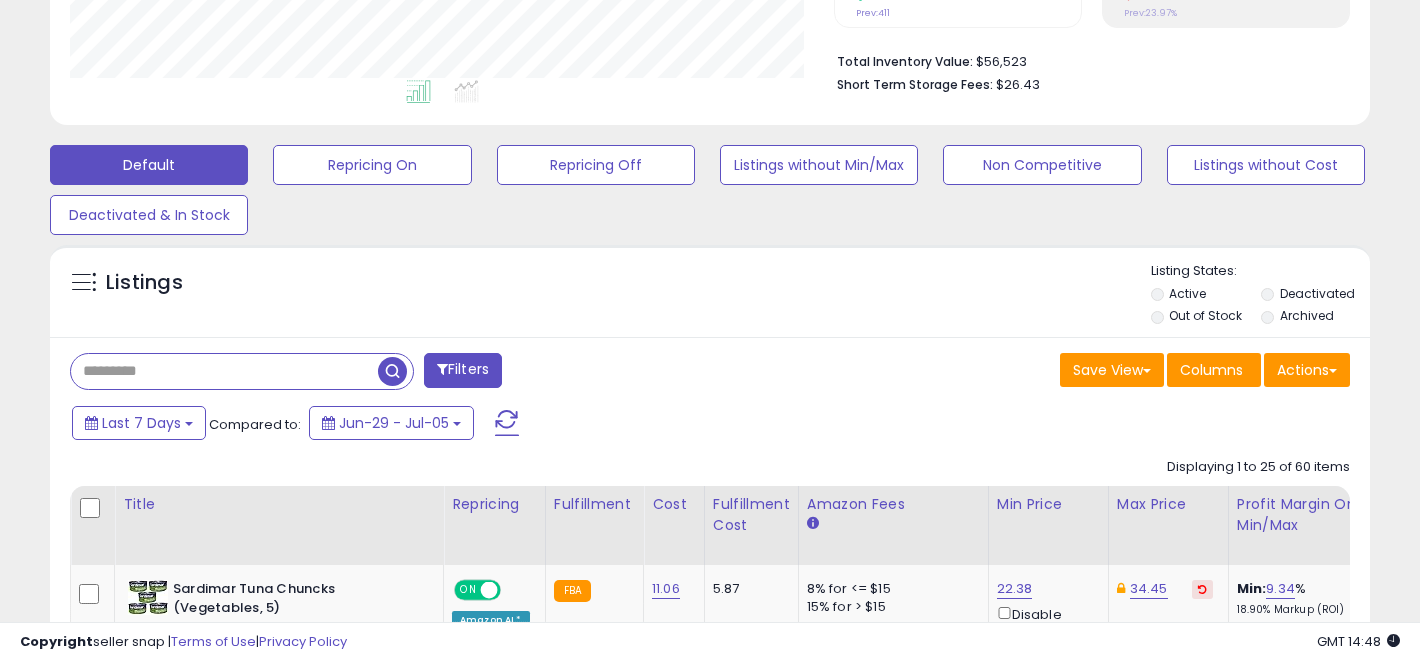 paste on "**********" 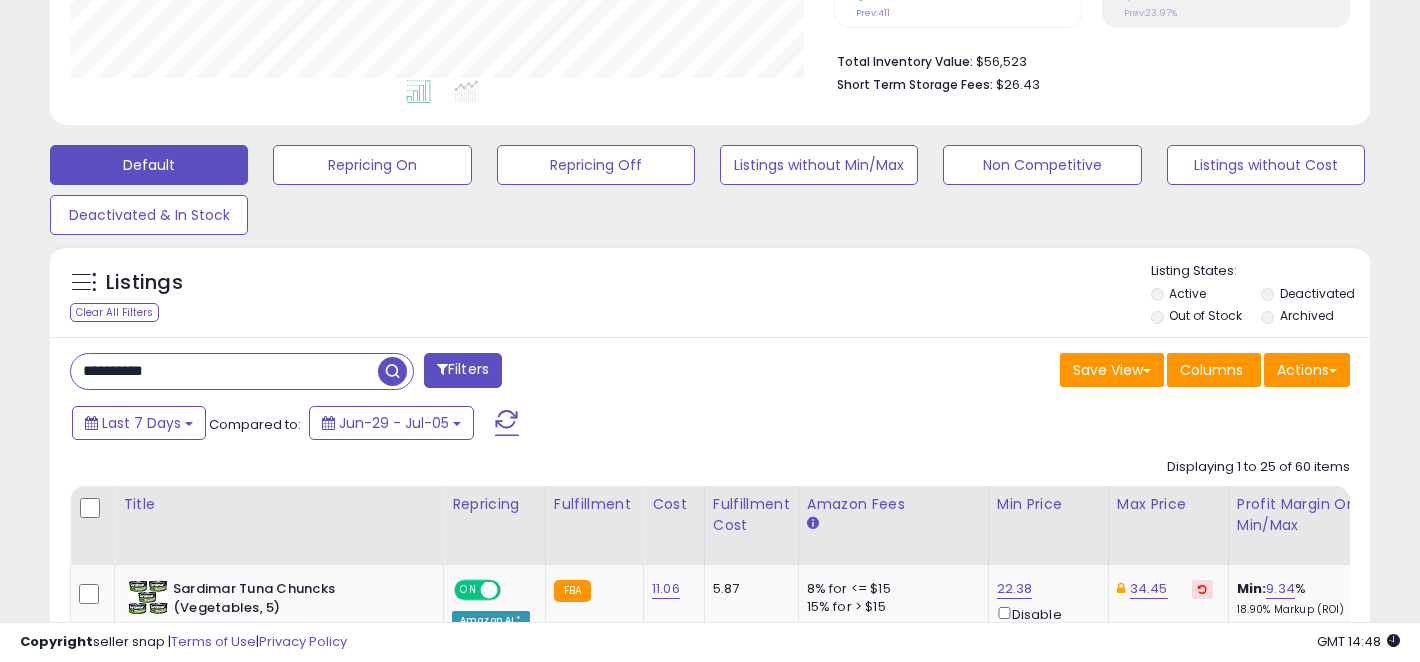 type on "**********" 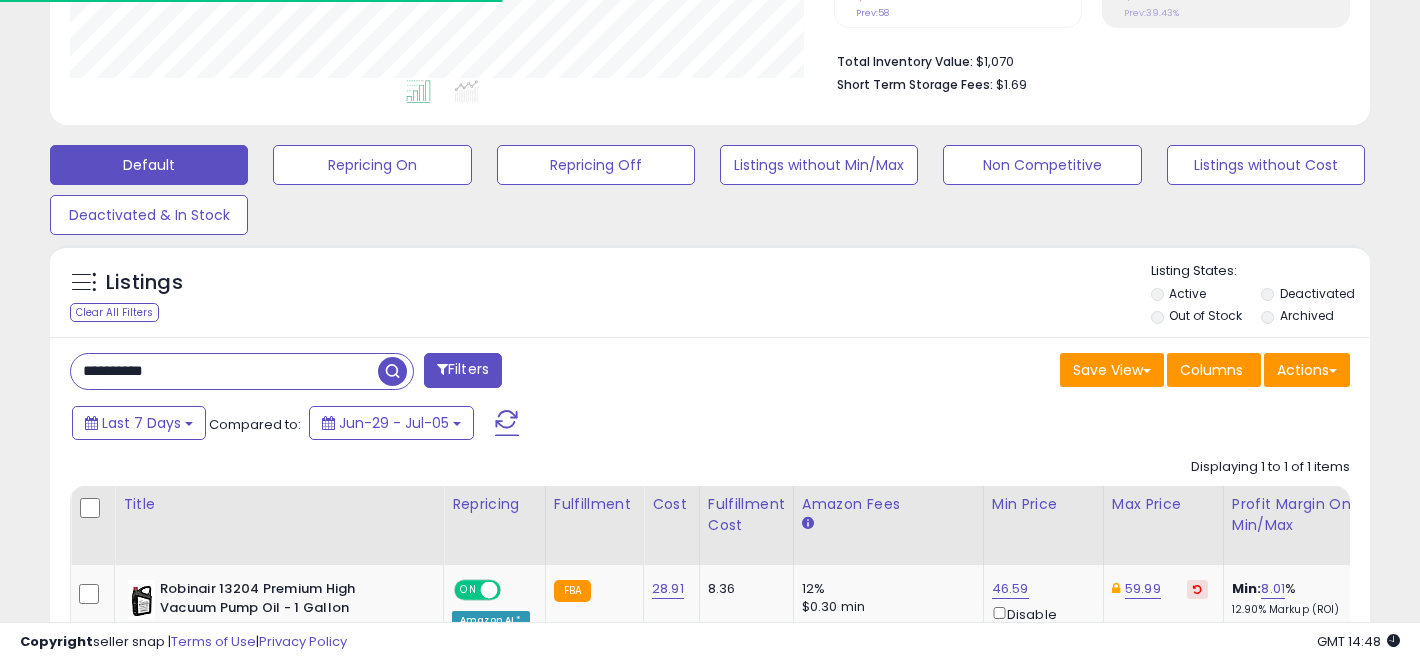 scroll, scrollTop: 666, scrollLeft: 0, axis: vertical 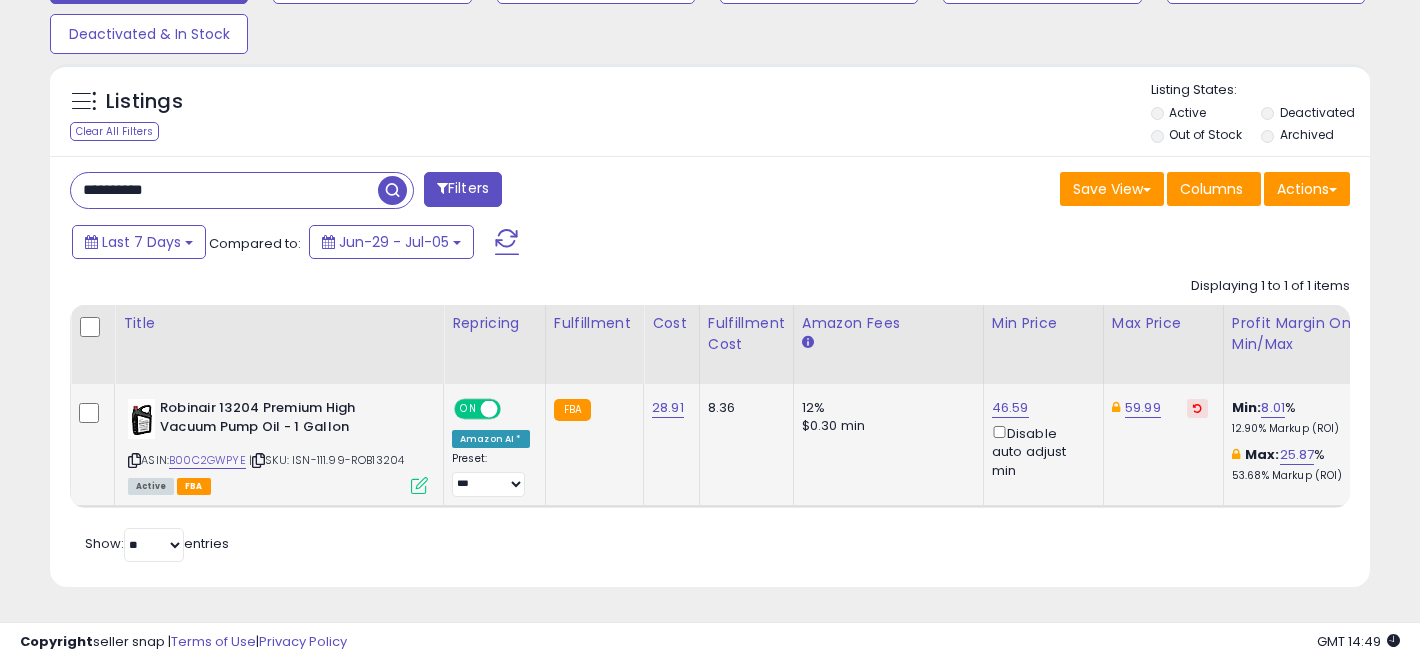 click at bounding box center [419, 485] 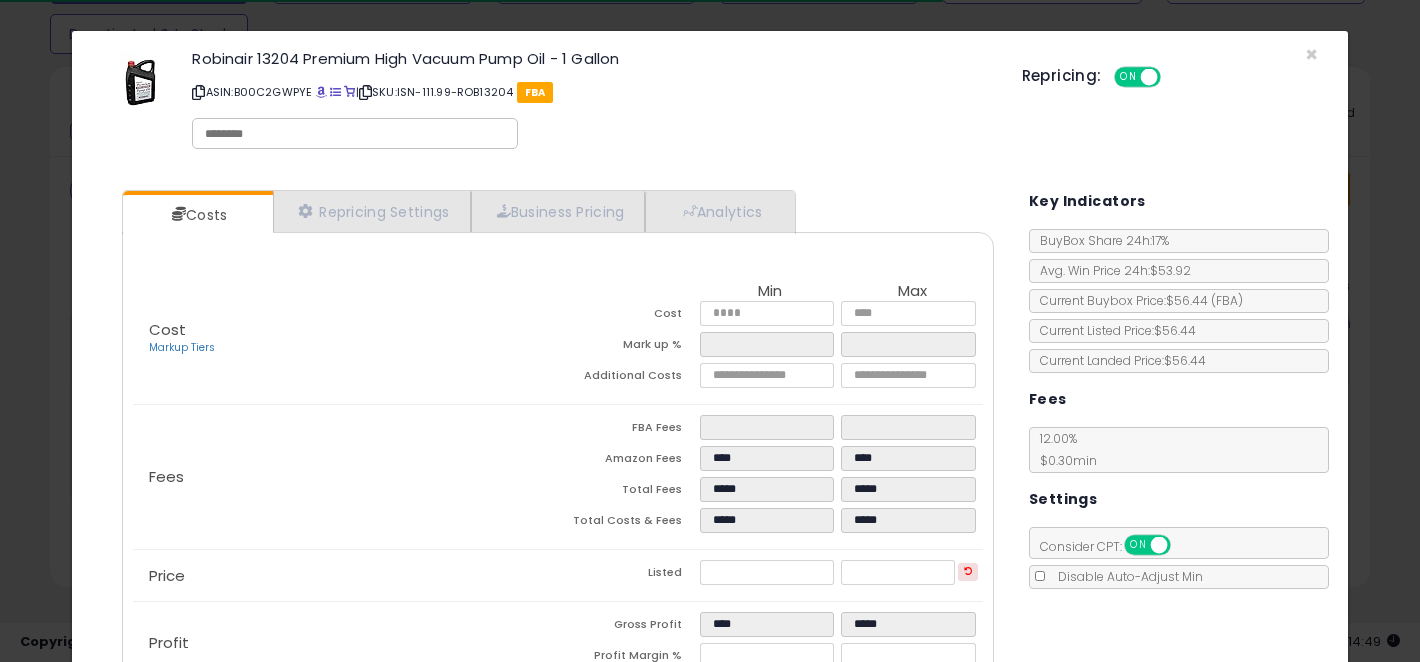 scroll, scrollTop: 139, scrollLeft: 0, axis: vertical 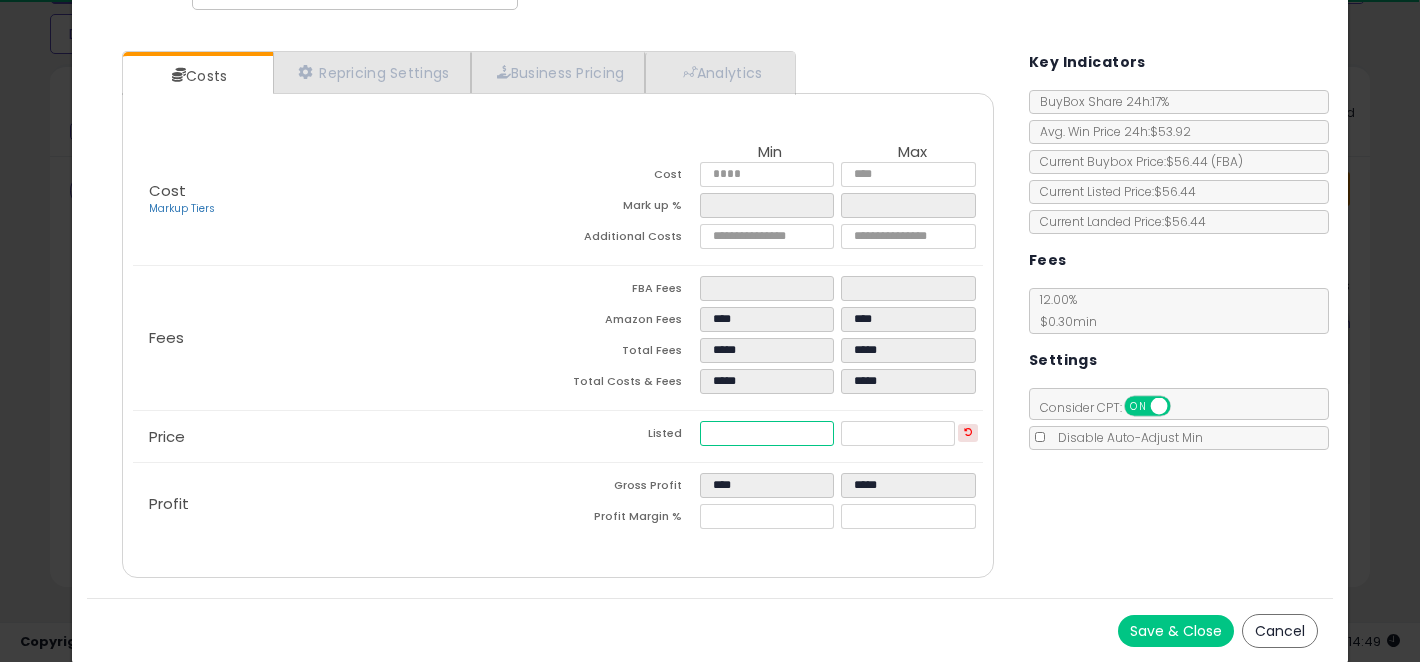 drag, startPoint x: 728, startPoint y: 432, endPoint x: 667, endPoint y: 432, distance: 61 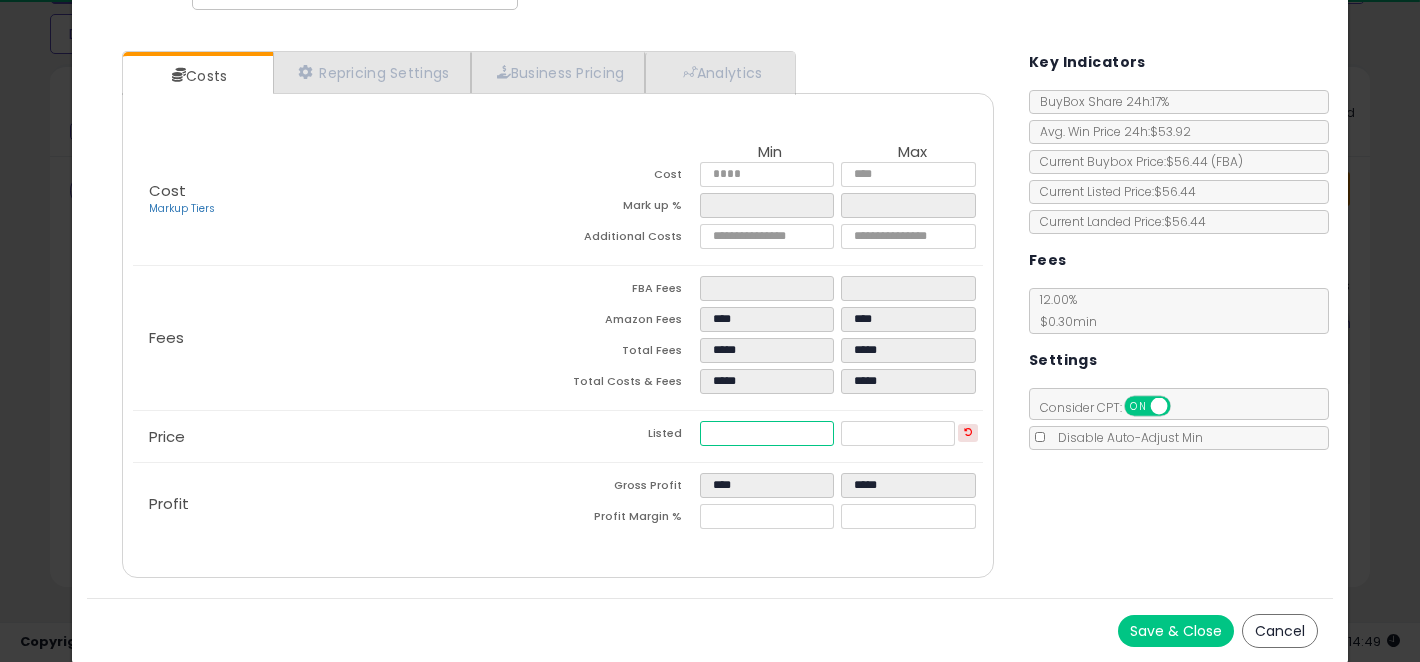 type on "****" 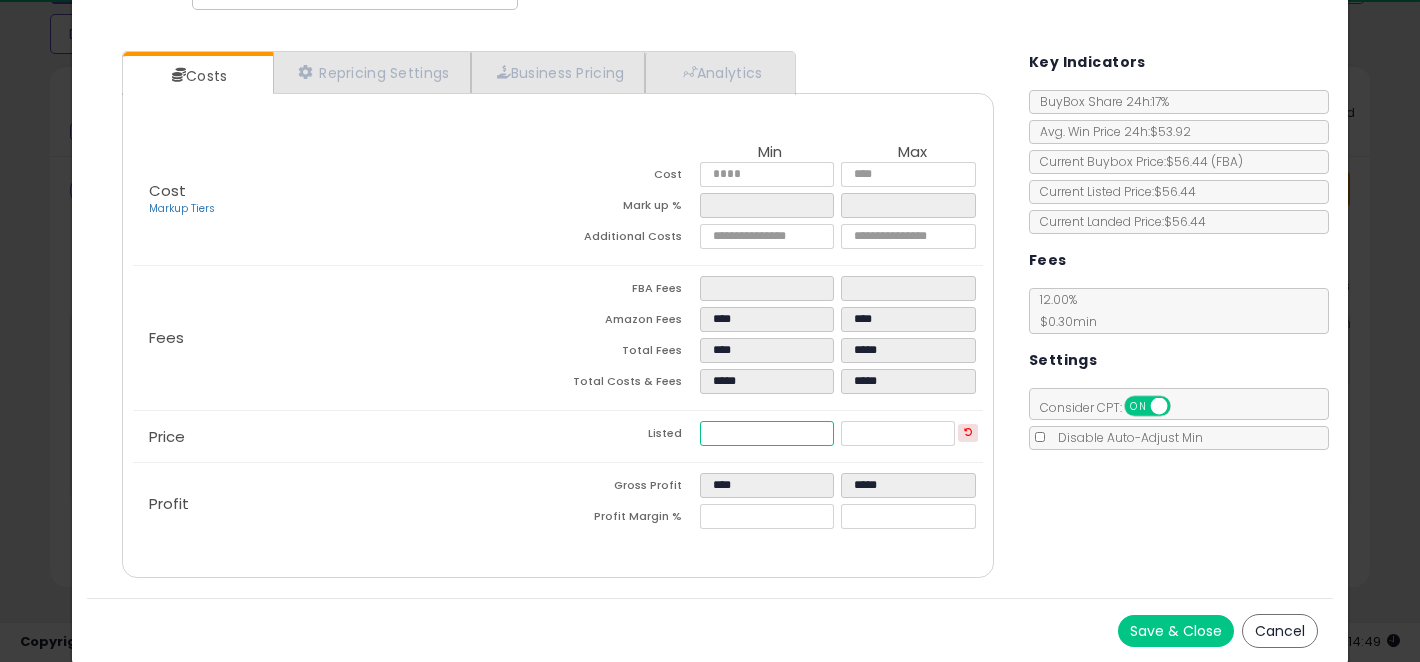 type on "****" 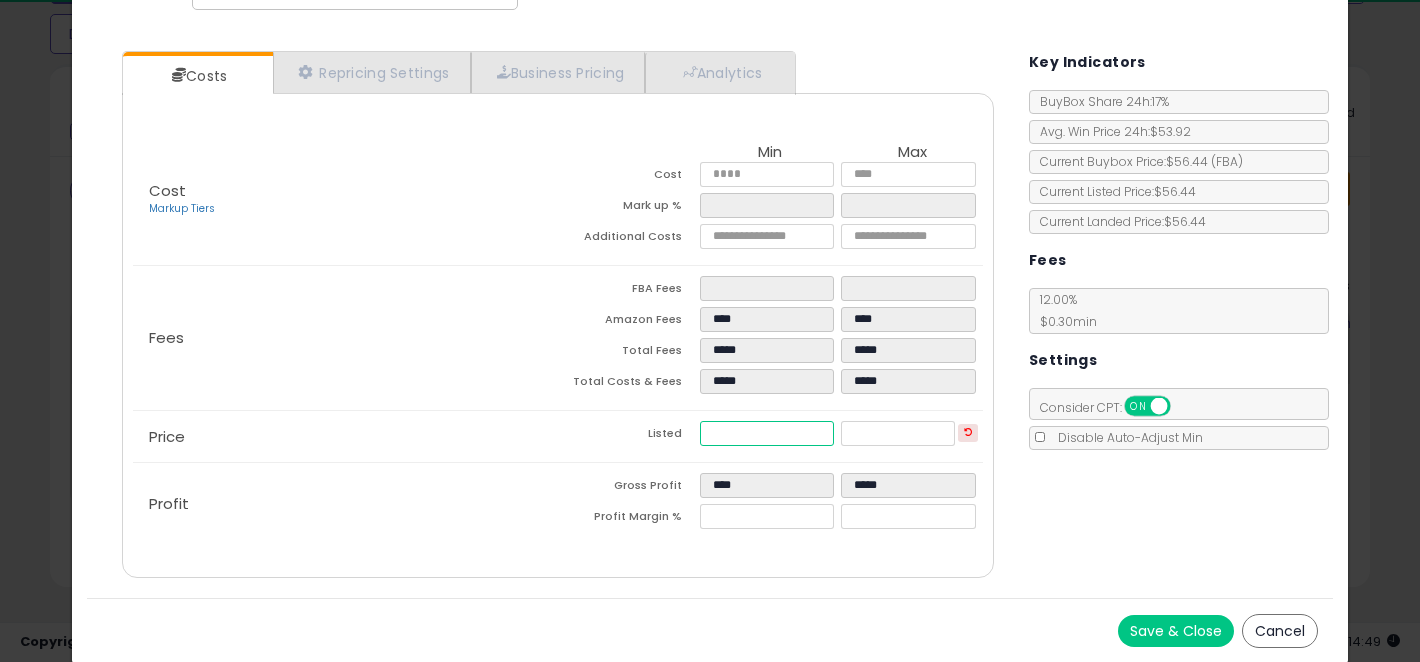 type on "*****" 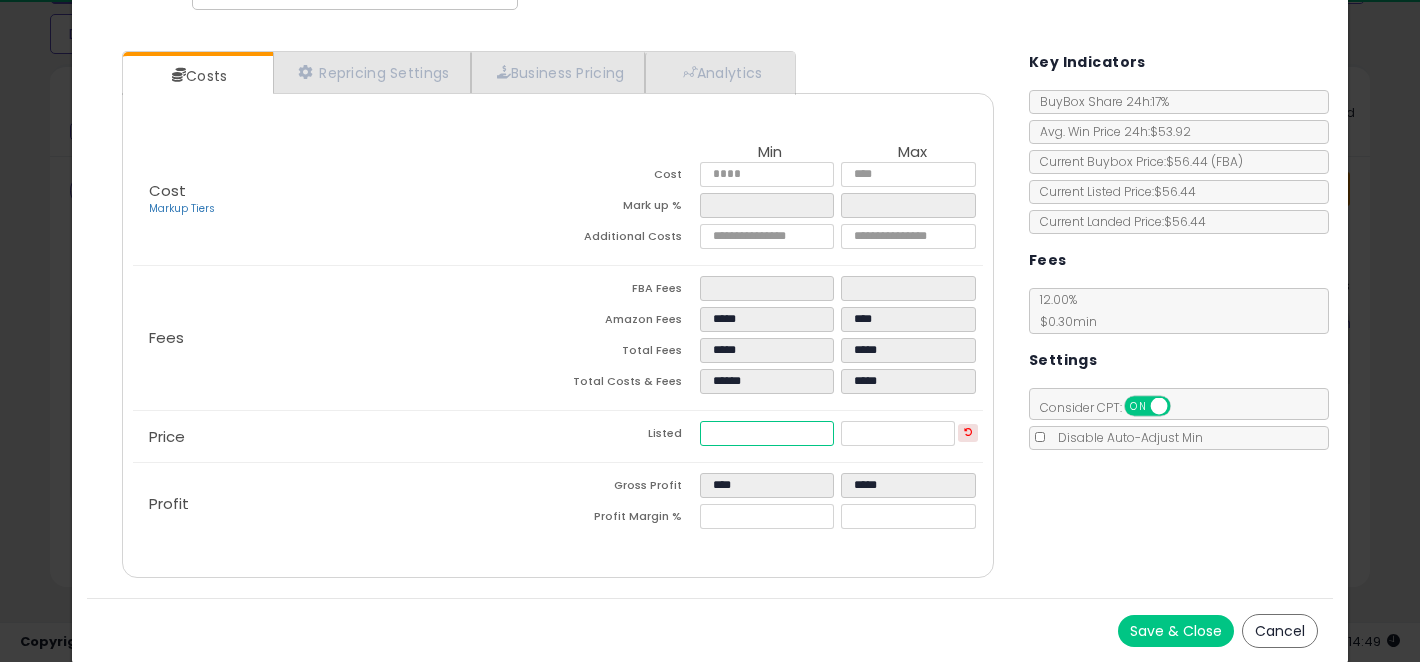 type on "****" 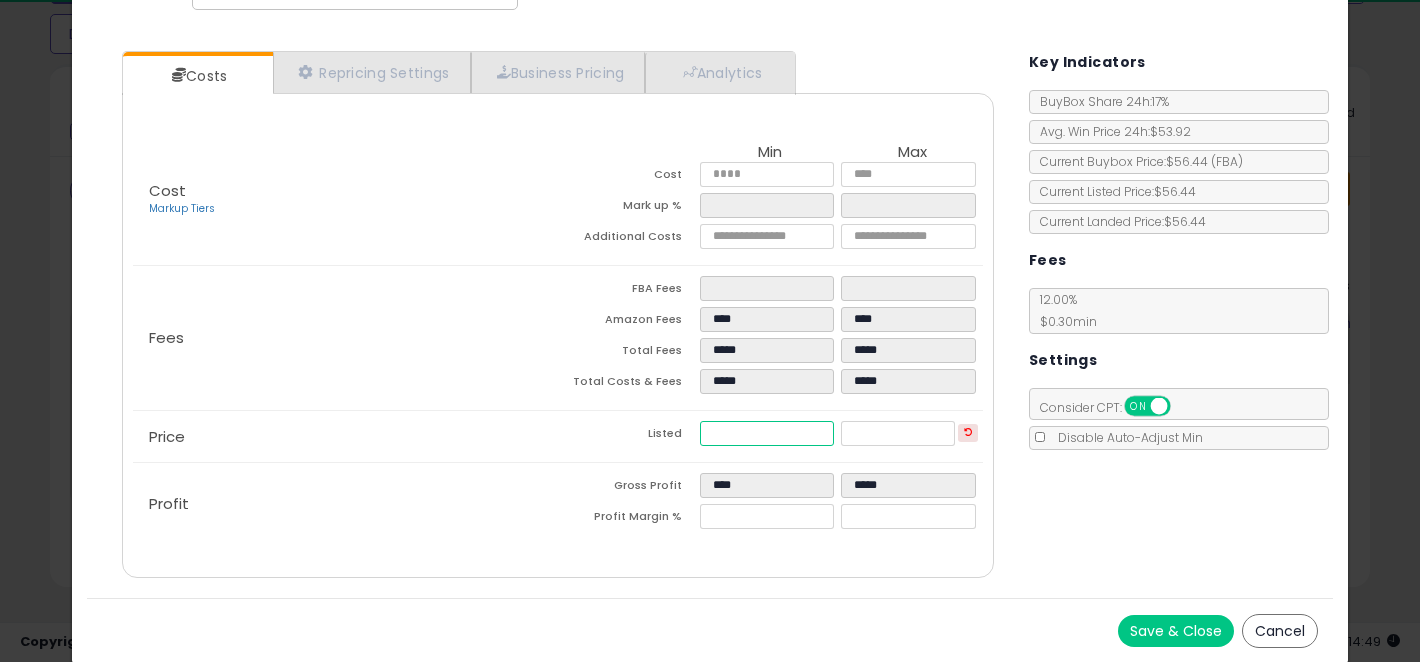 type on "****" 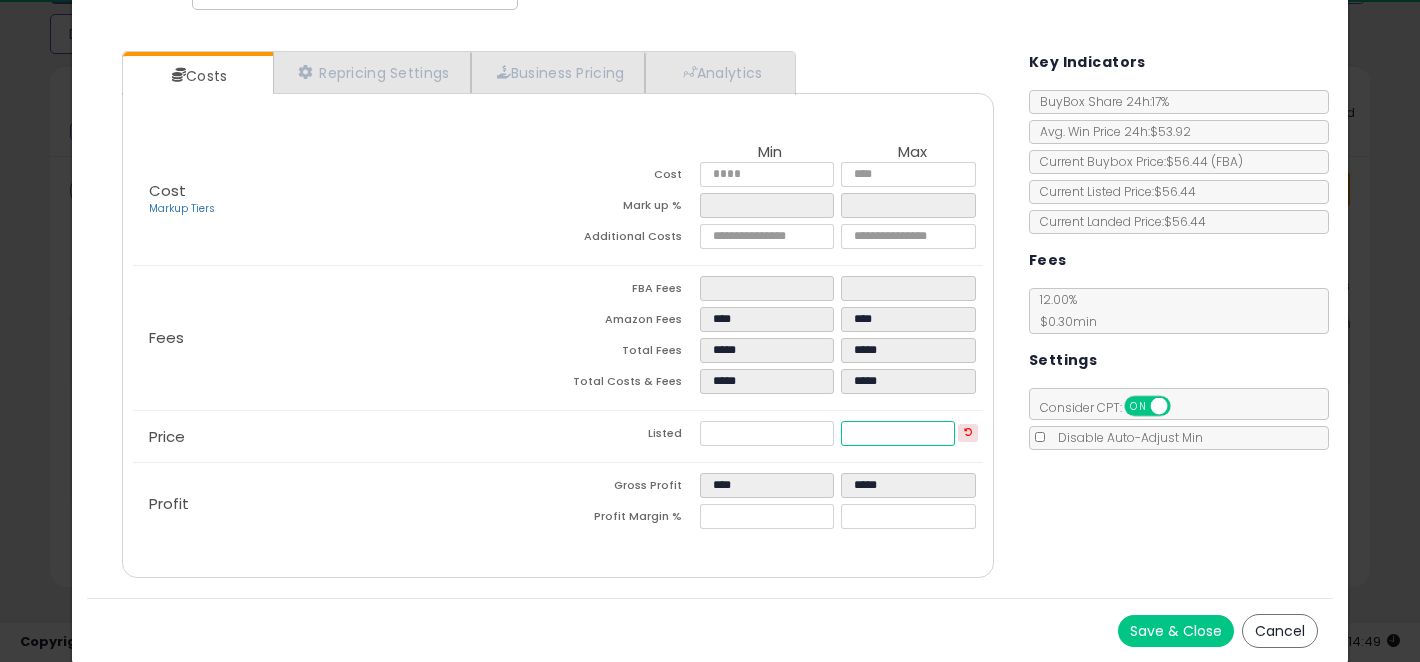 type on "*****" 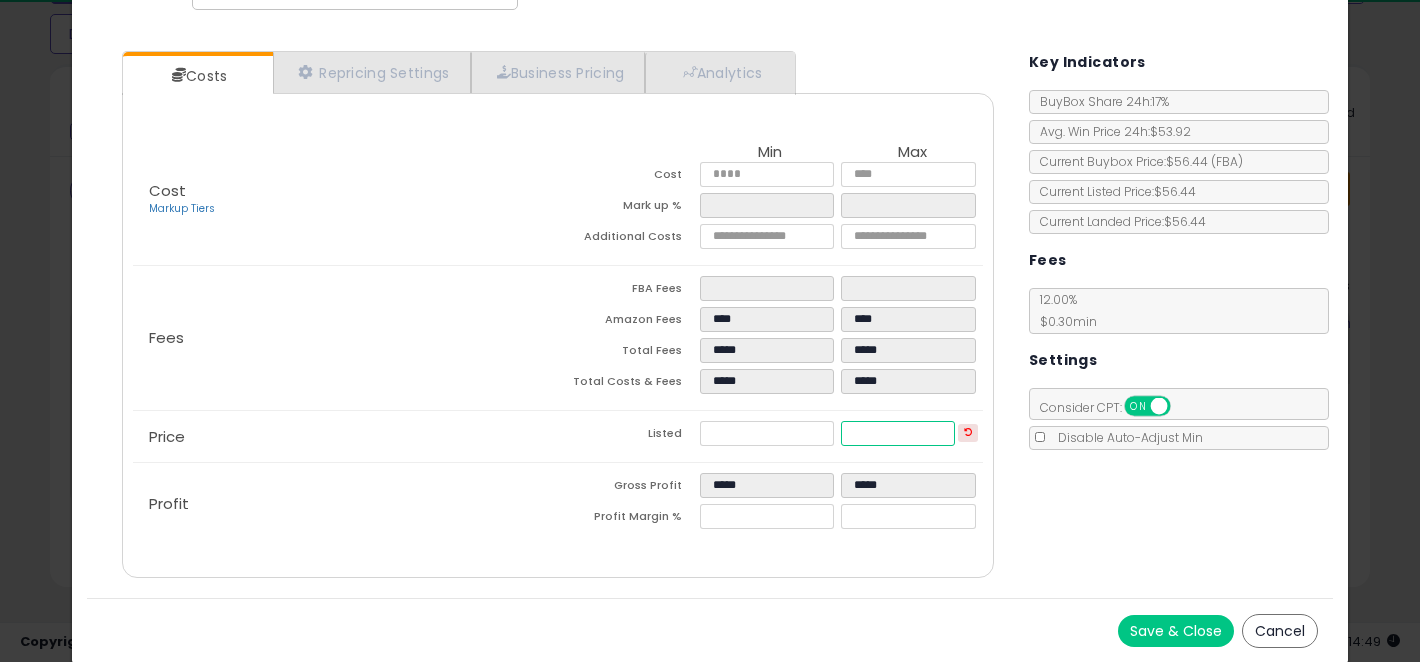 click on "*****" at bounding box center (897, 433) 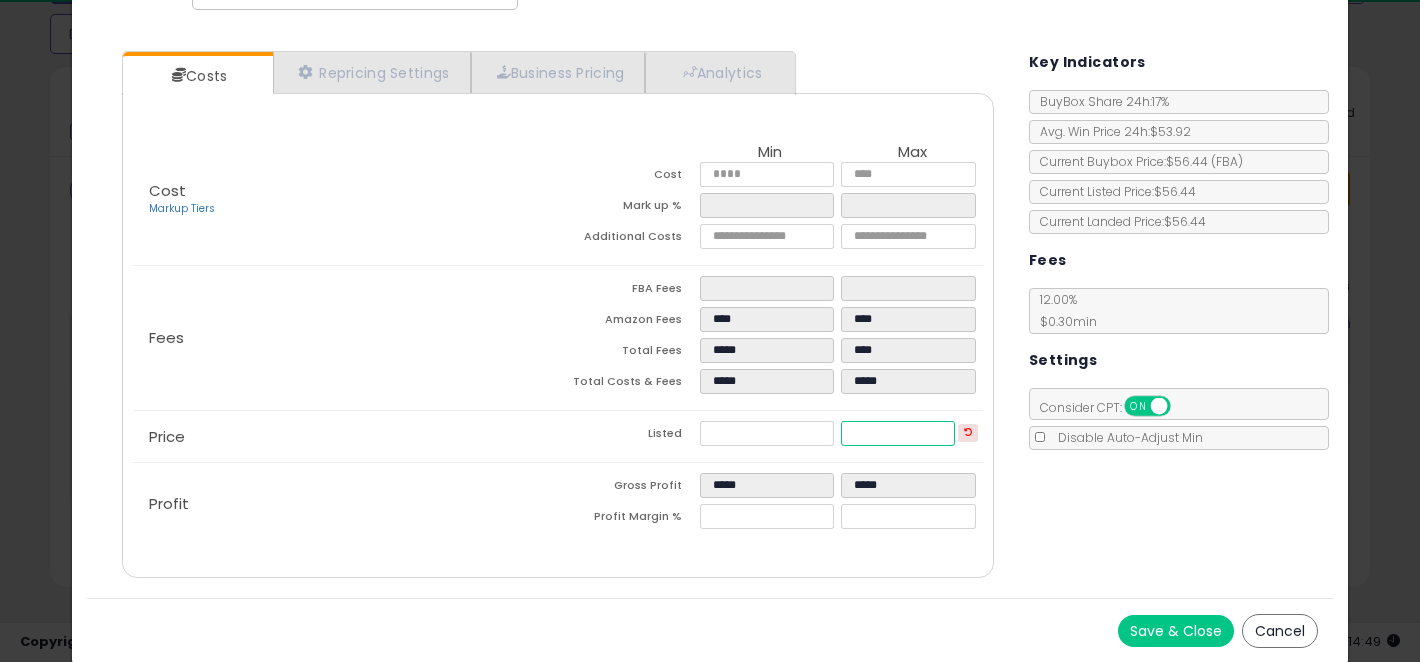 type on "****" 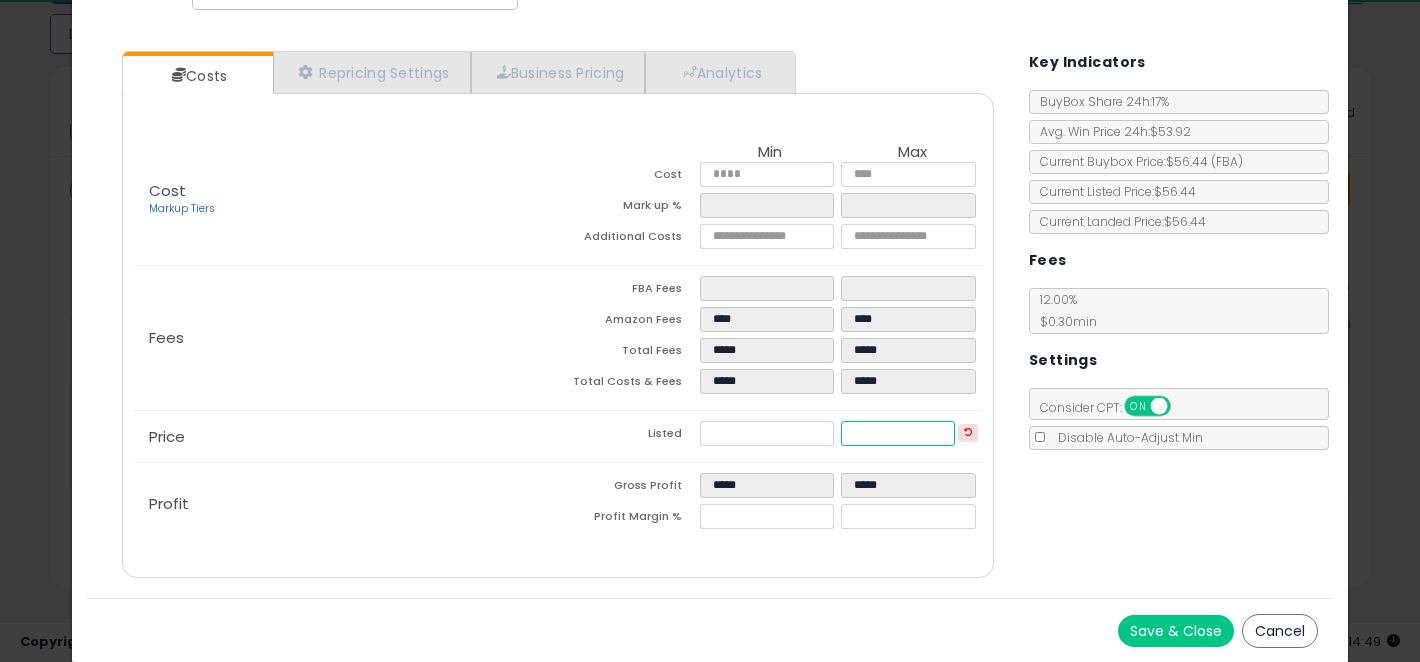 type on "*****" 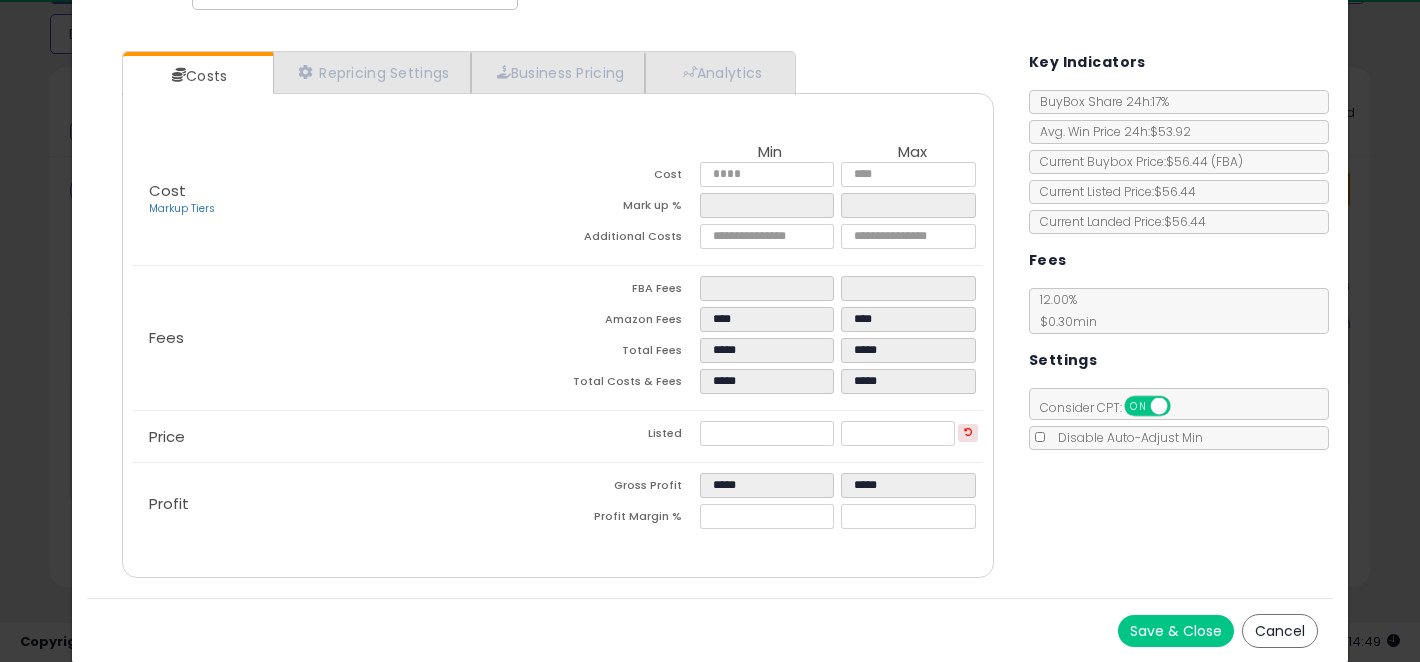 type on "*****" 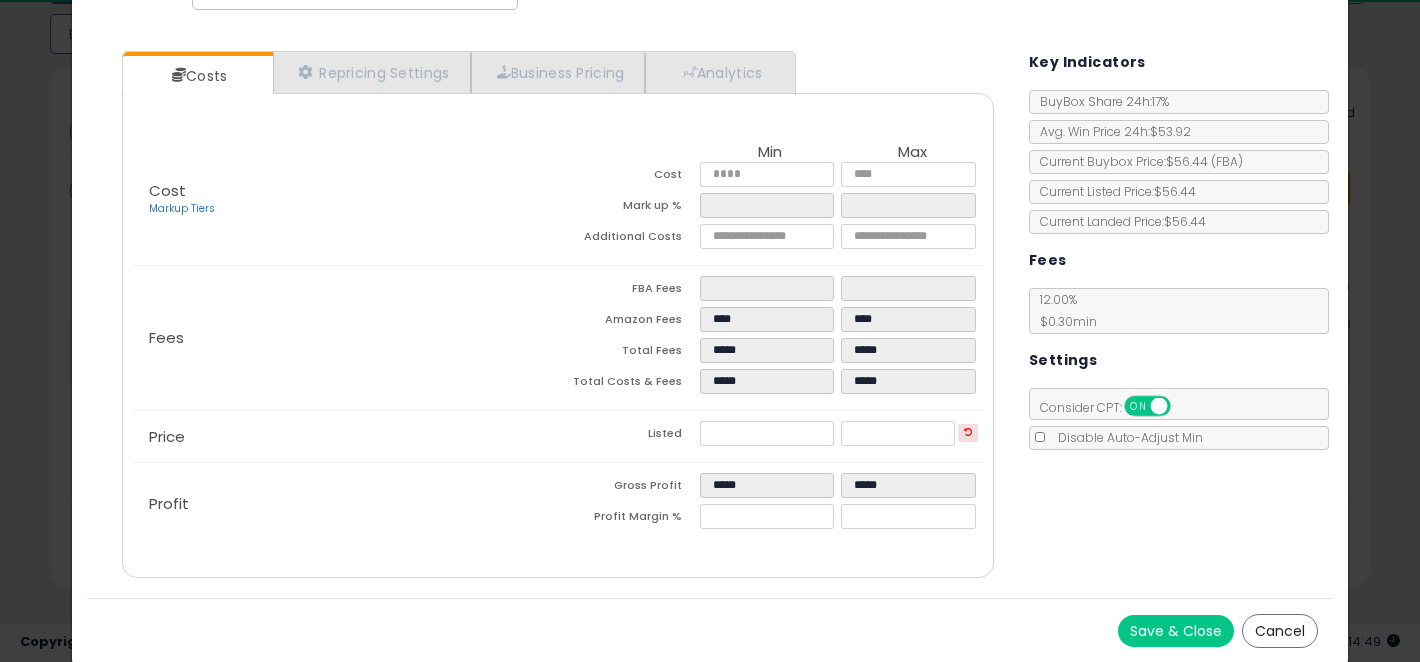 click on "Save & Close" at bounding box center [1176, 631] 